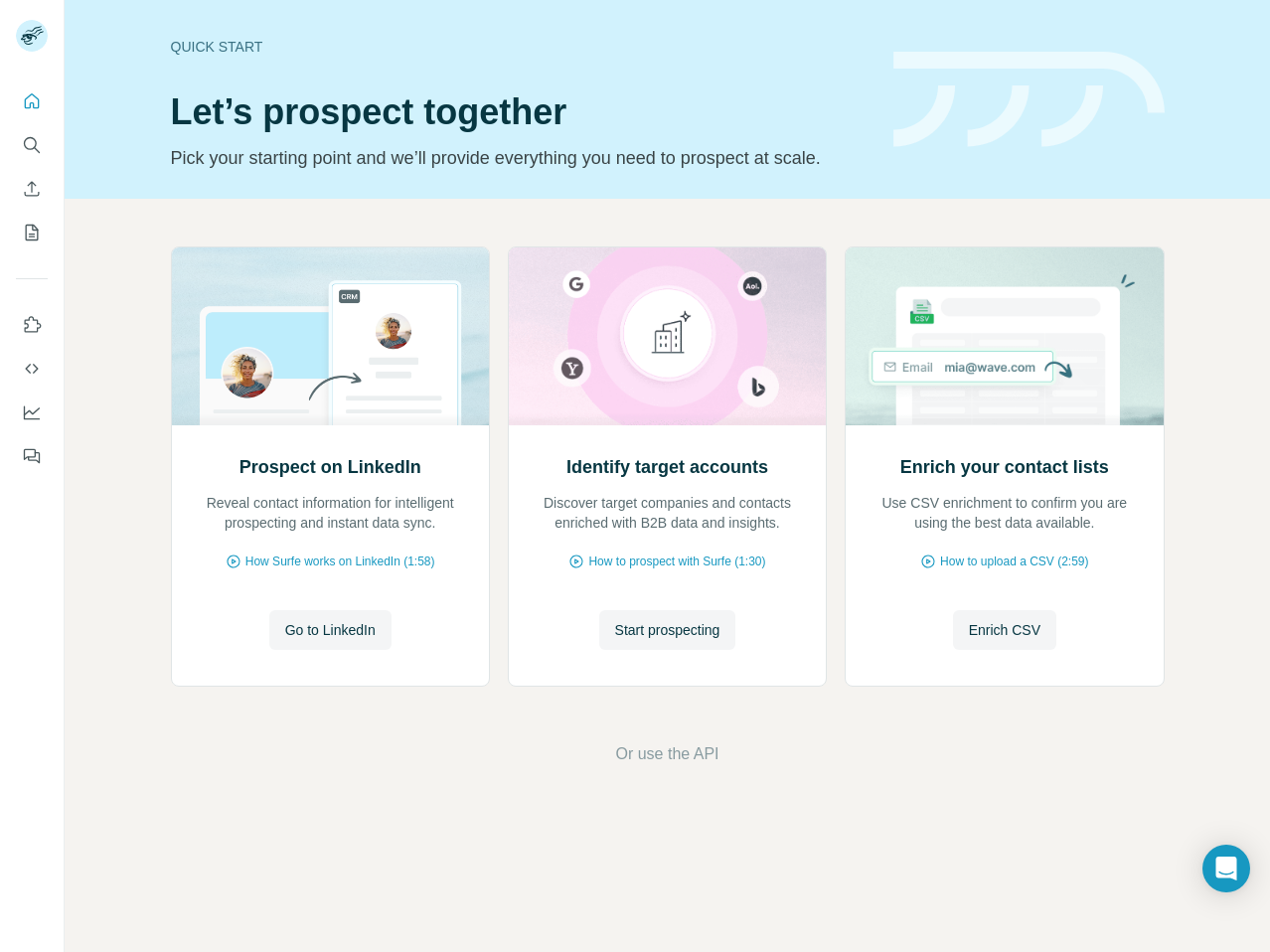 scroll, scrollTop: 0, scrollLeft: 0, axis: both 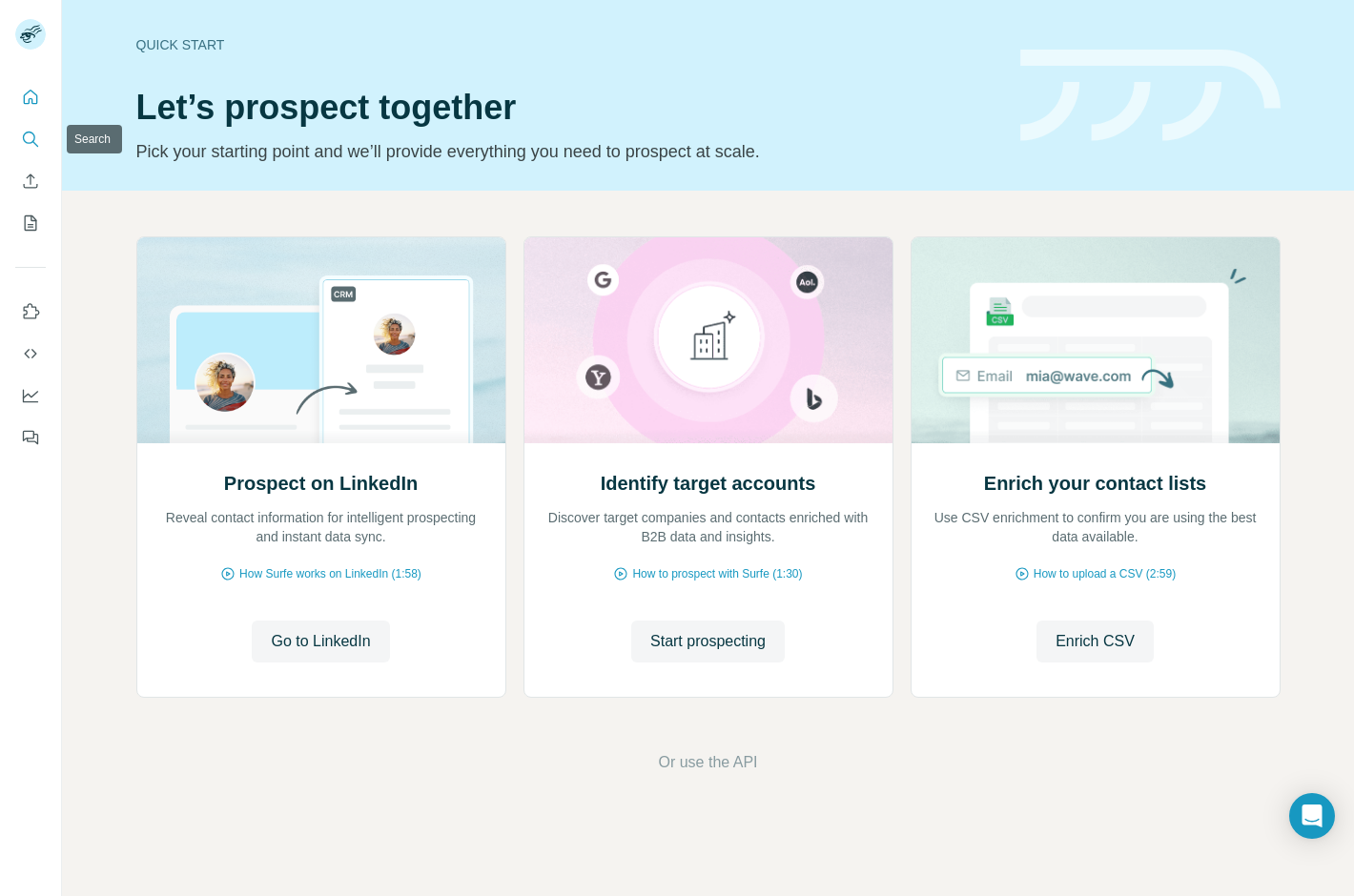 click 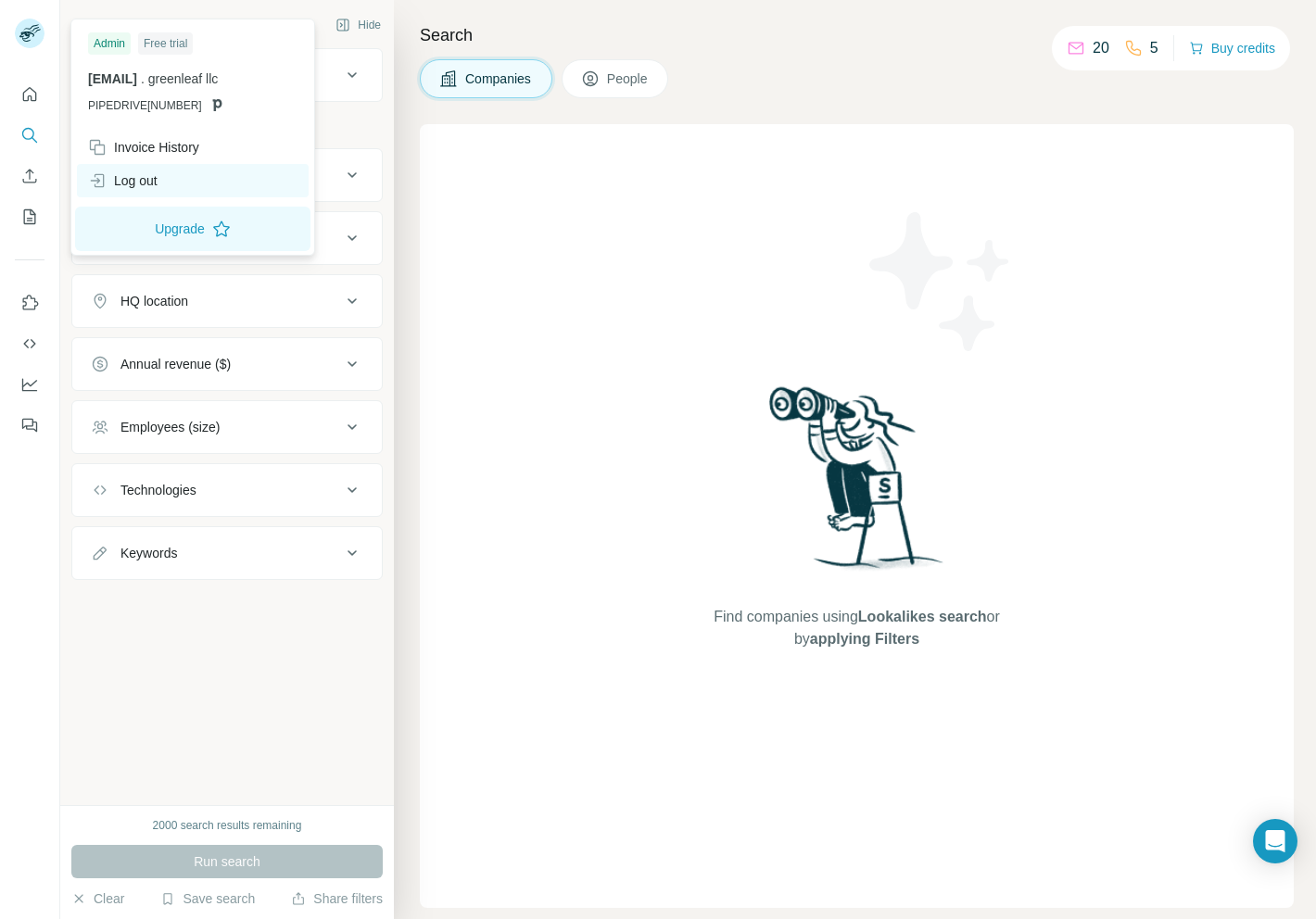 click on "Log out" at bounding box center [122, 181] 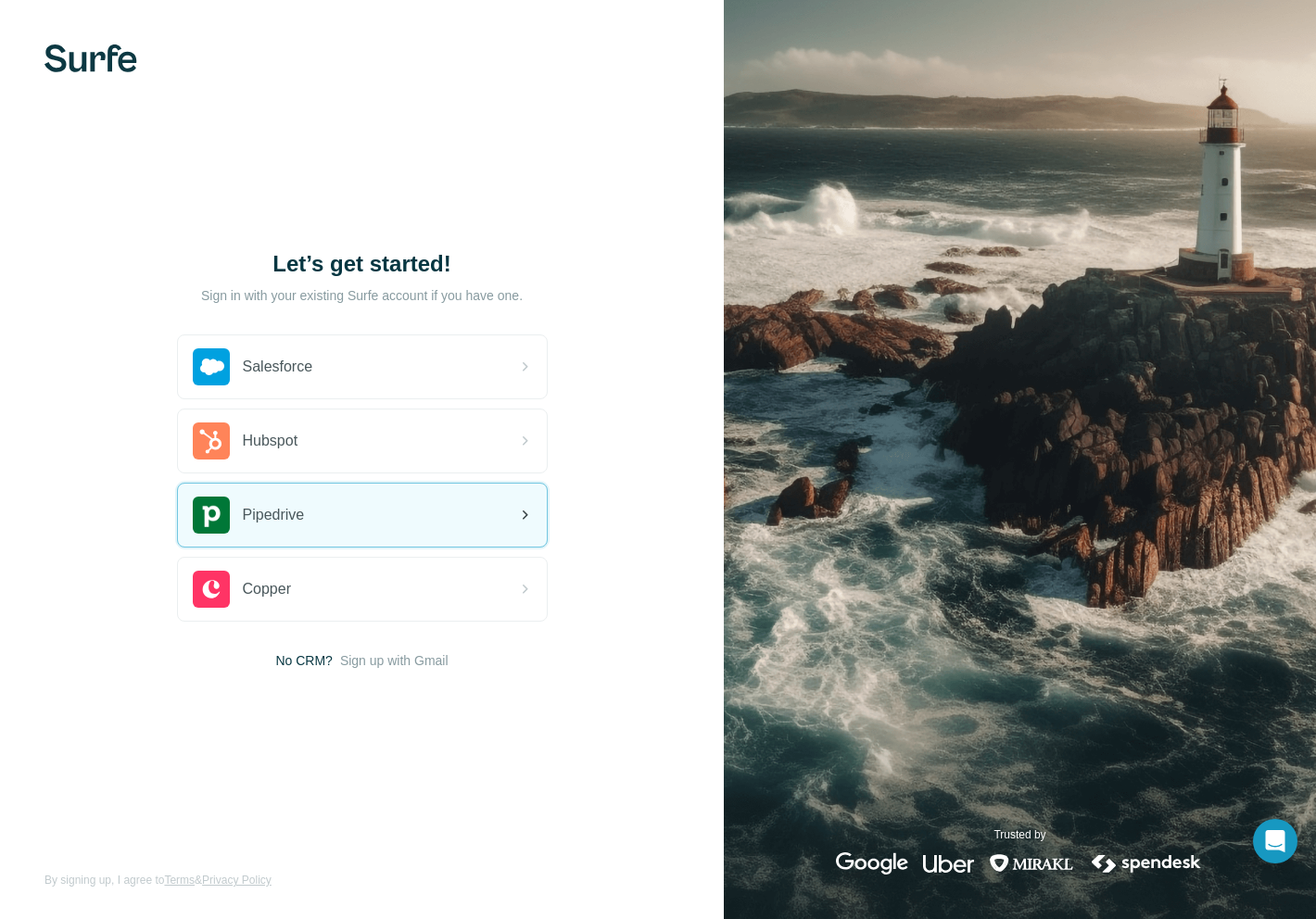 click on "Pipedrive" at bounding box center (362, 515) 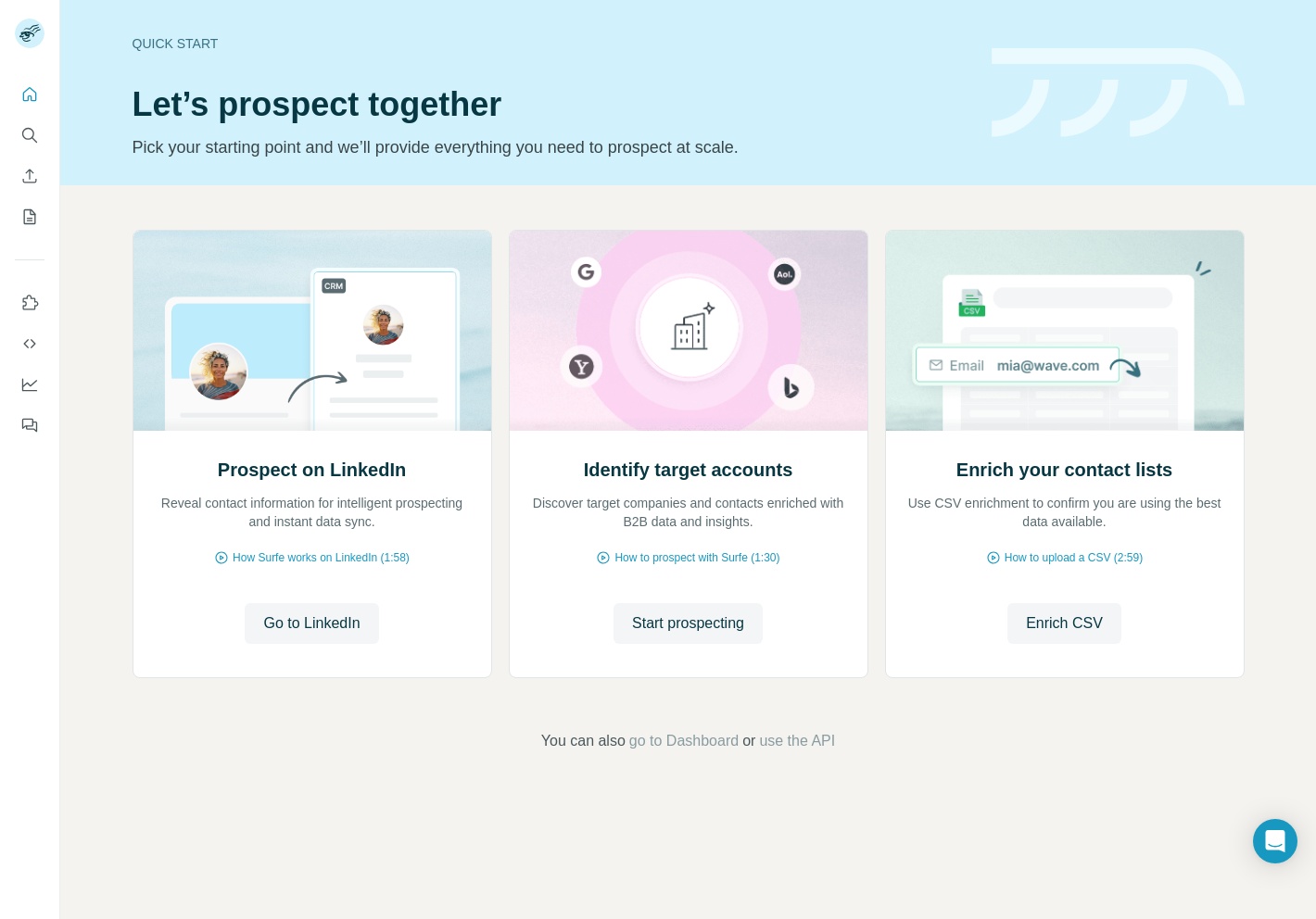 scroll, scrollTop: 0, scrollLeft: 0, axis: both 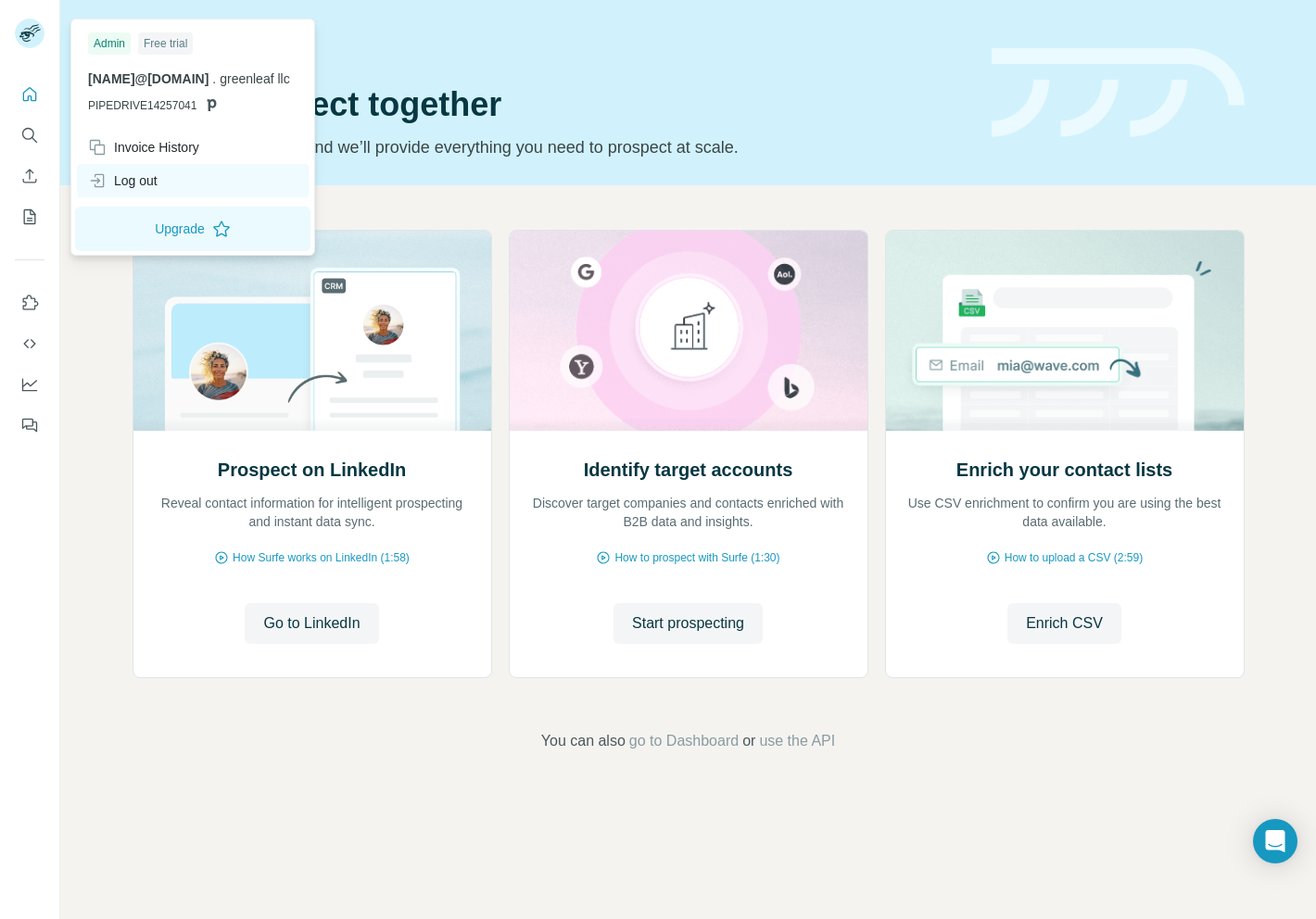 click on "Log out" at bounding box center [122, 181] 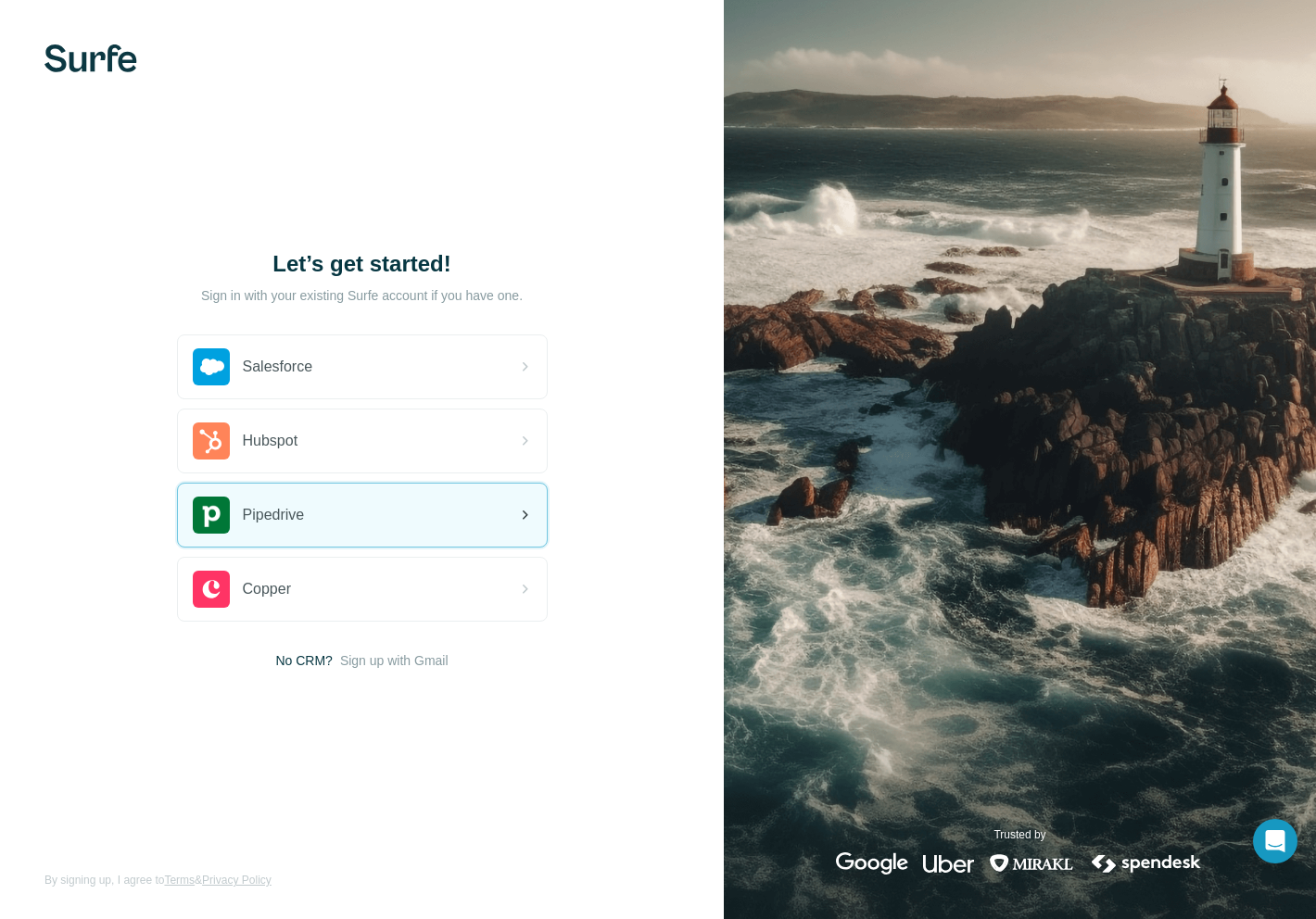 click on "Pipedrive" at bounding box center [362, 515] 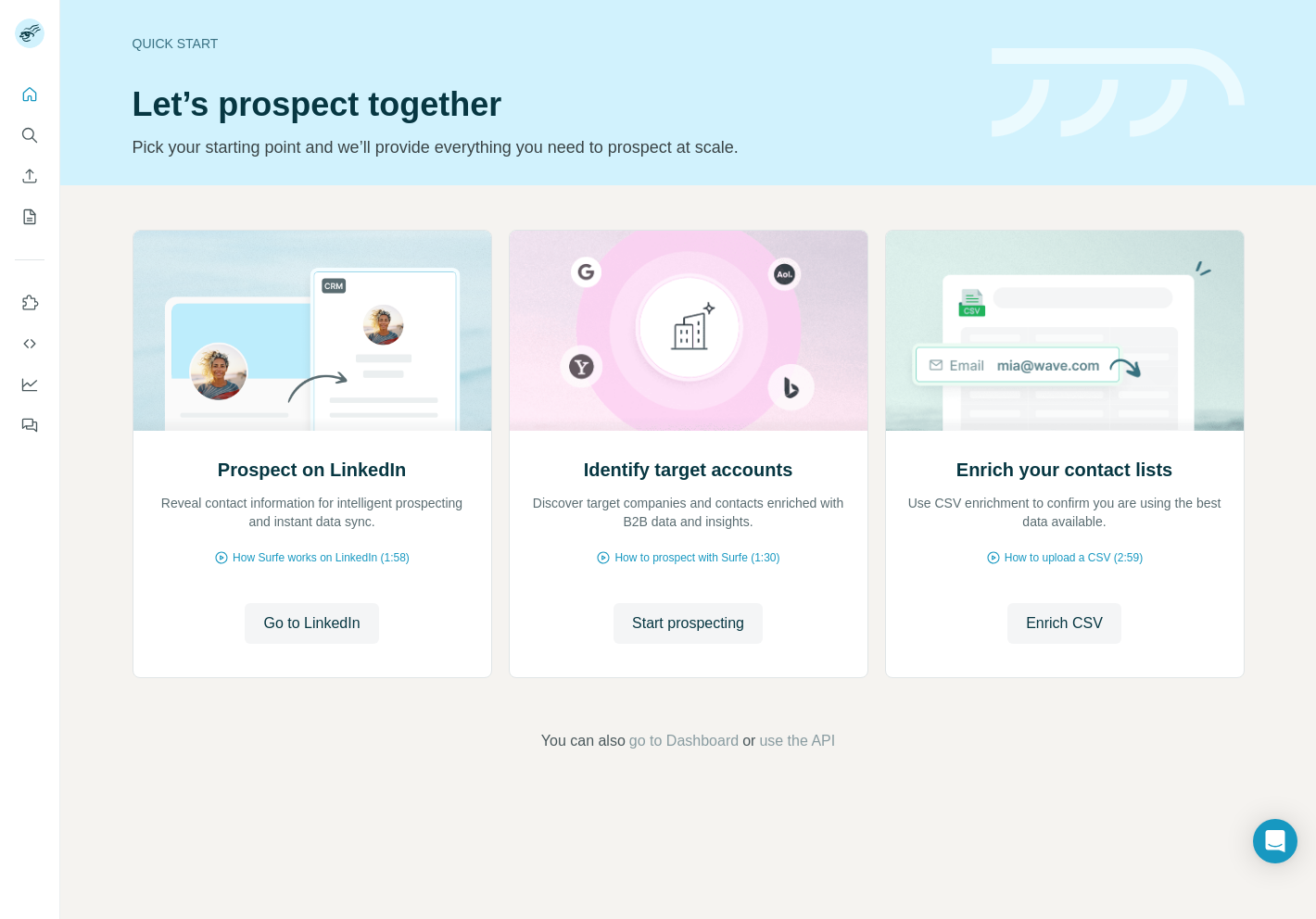 scroll, scrollTop: 0, scrollLeft: 0, axis: both 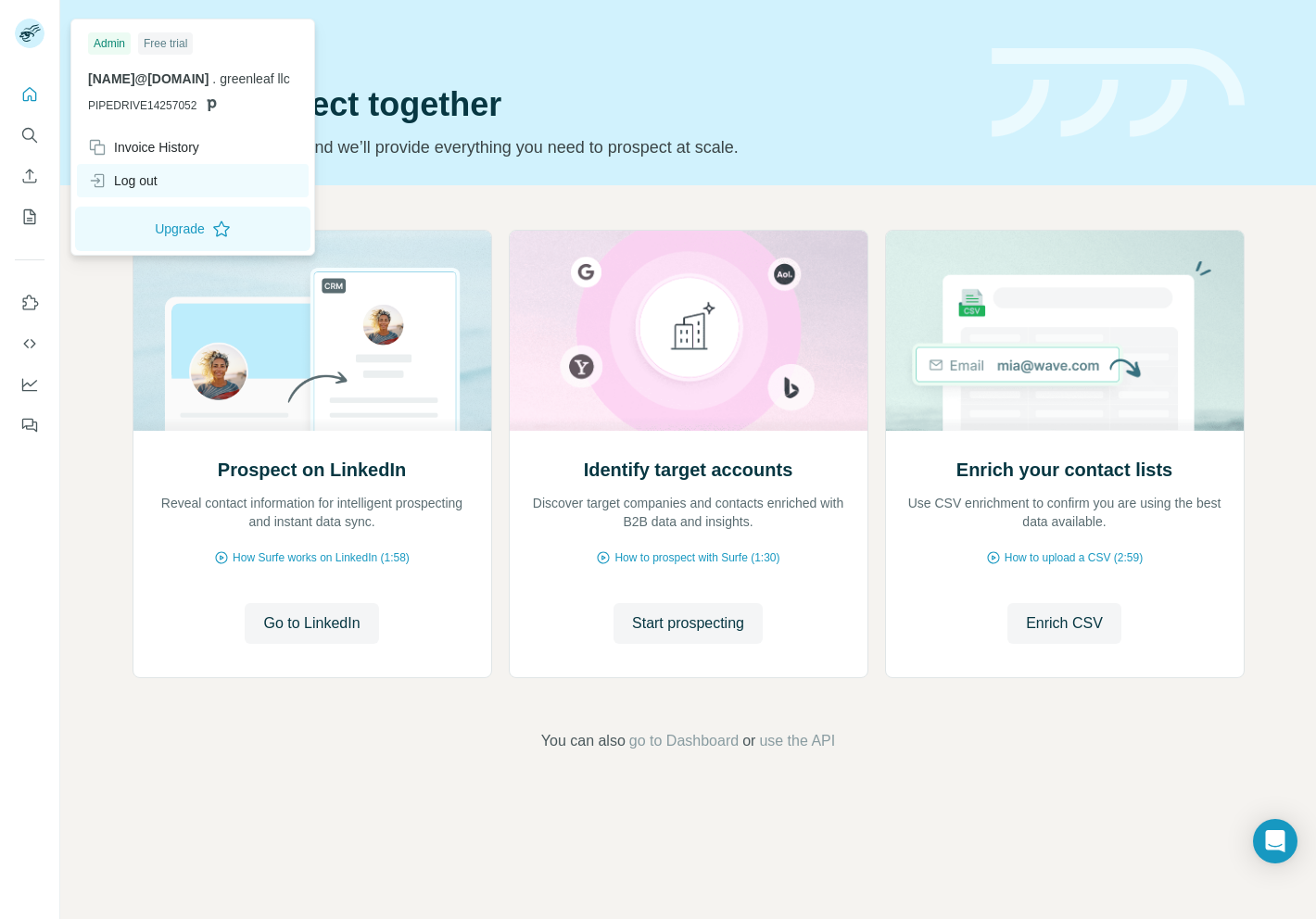 click on "Log out" at bounding box center (122, 181) 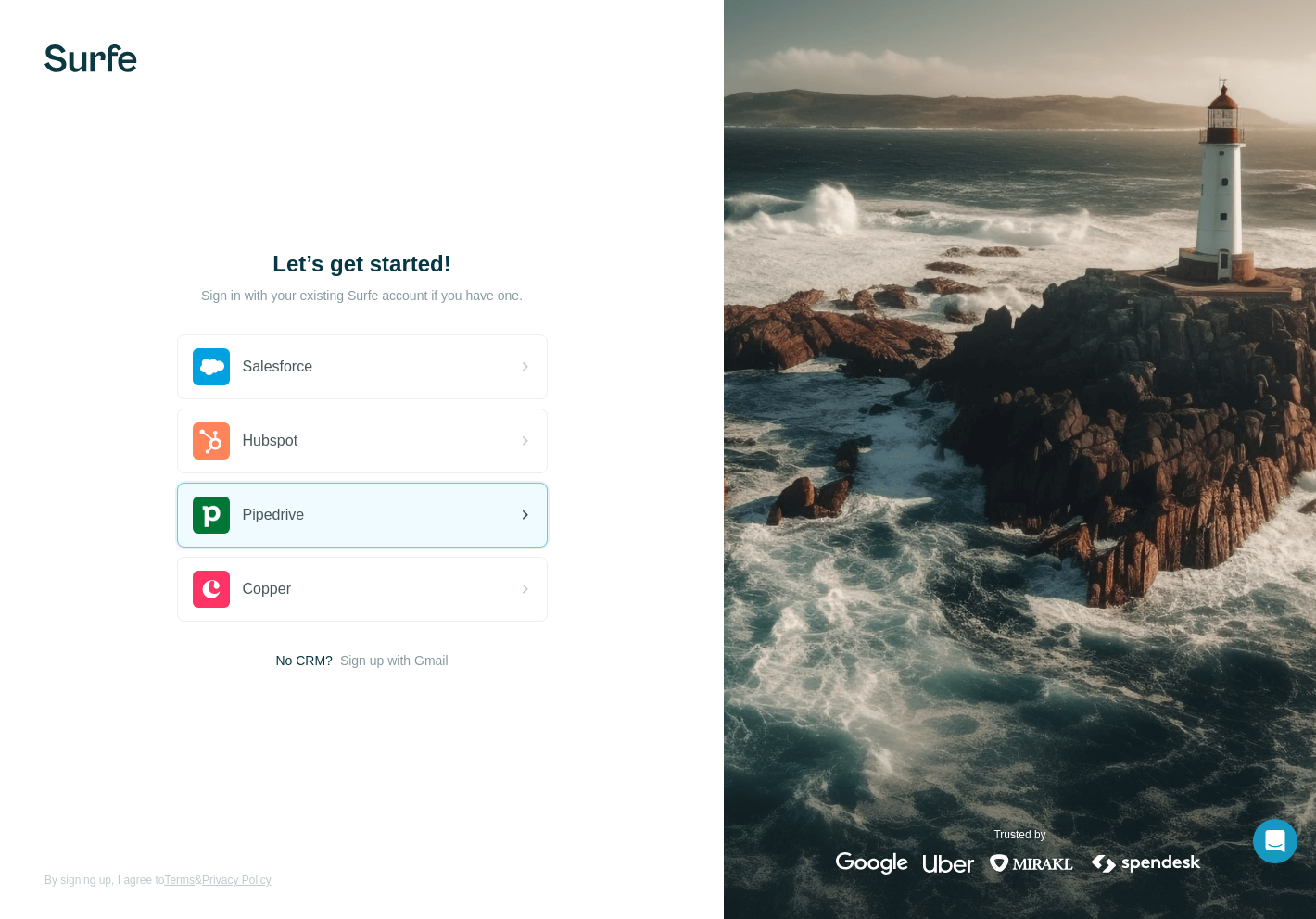 click on "Pipedrive" at bounding box center [362, 515] 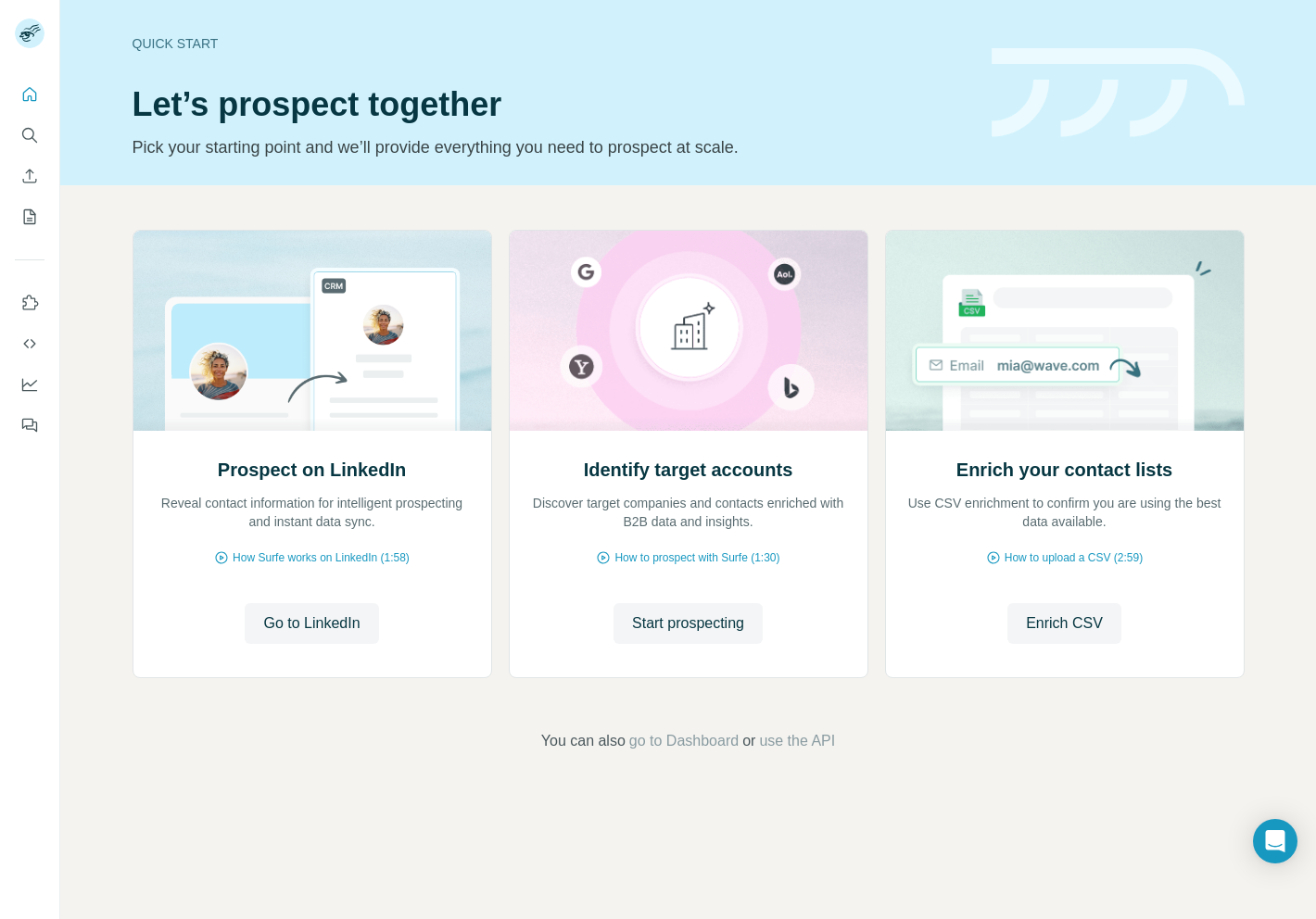 scroll, scrollTop: 0, scrollLeft: 0, axis: both 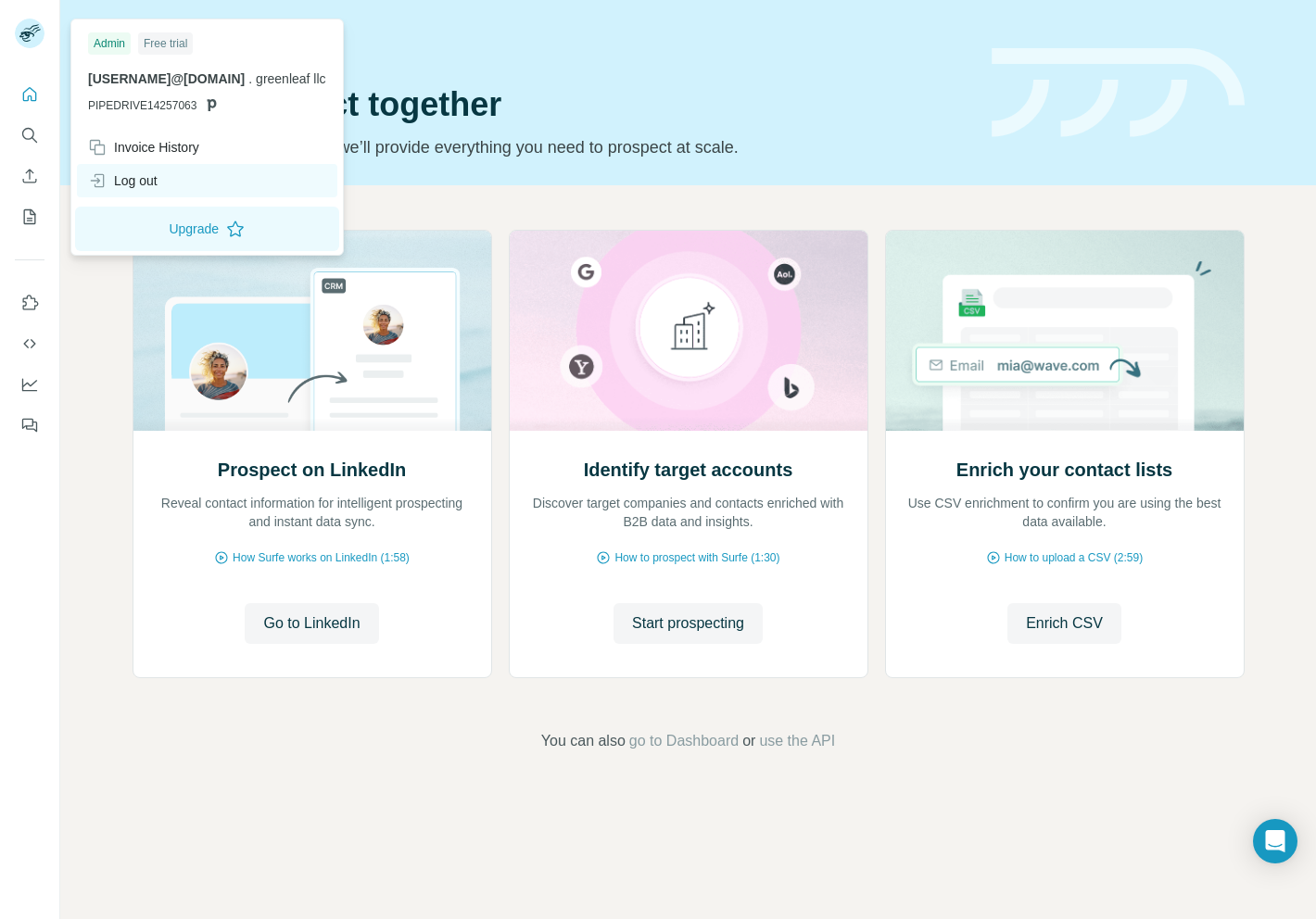click on "Log out" at bounding box center (122, 181) 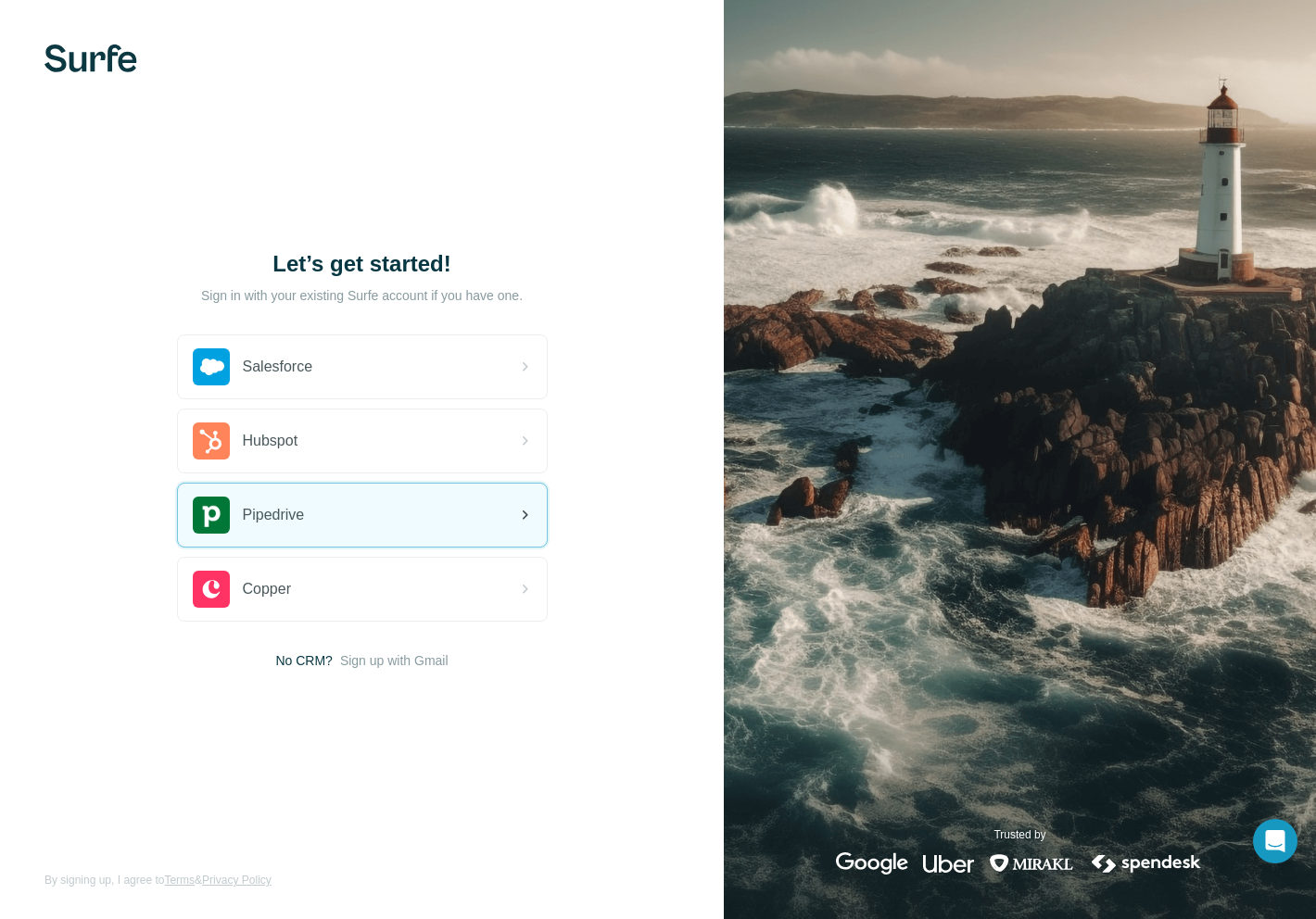 click on "Pipedrive" at bounding box center [362, 515] 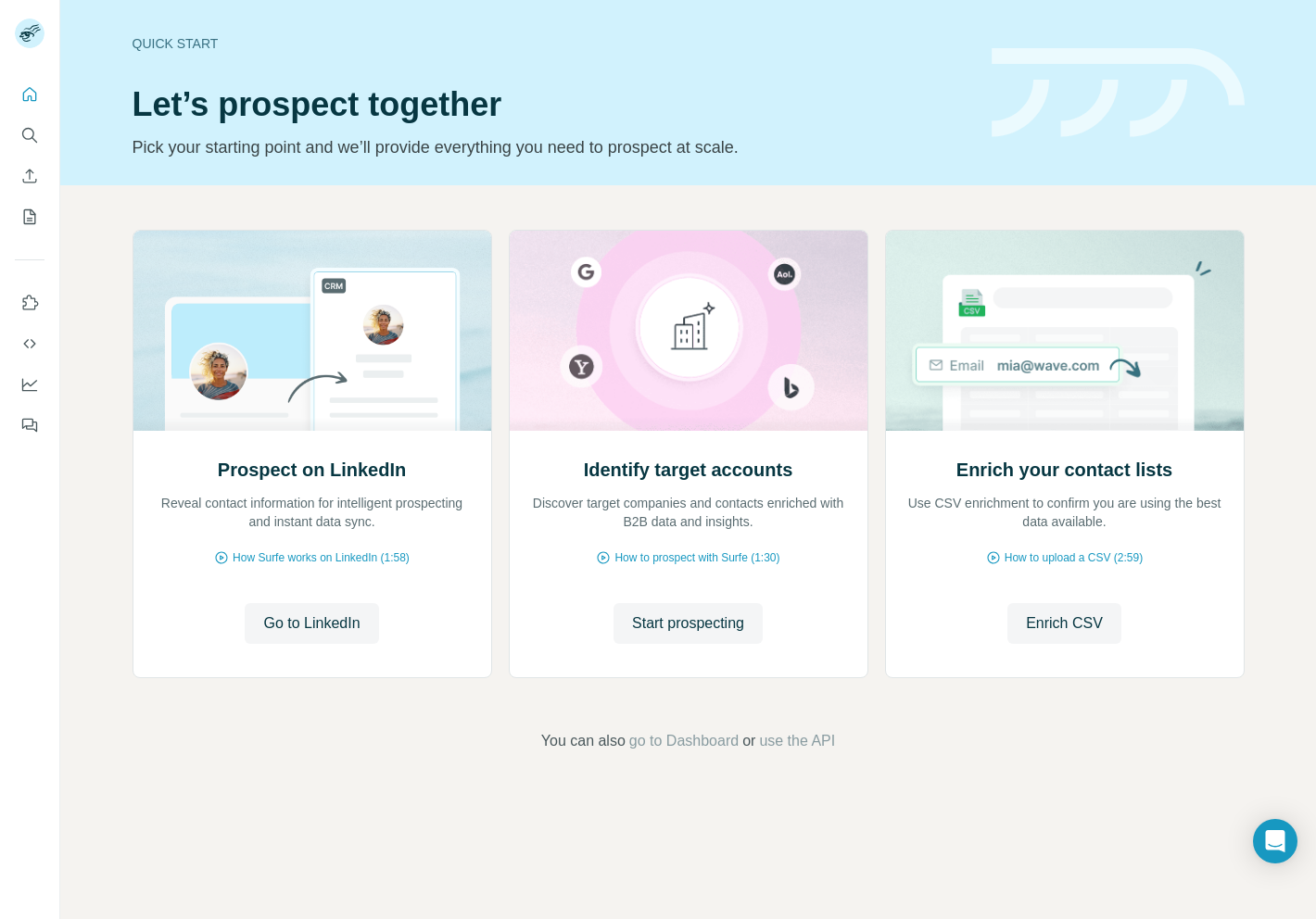 scroll, scrollTop: 0, scrollLeft: 0, axis: both 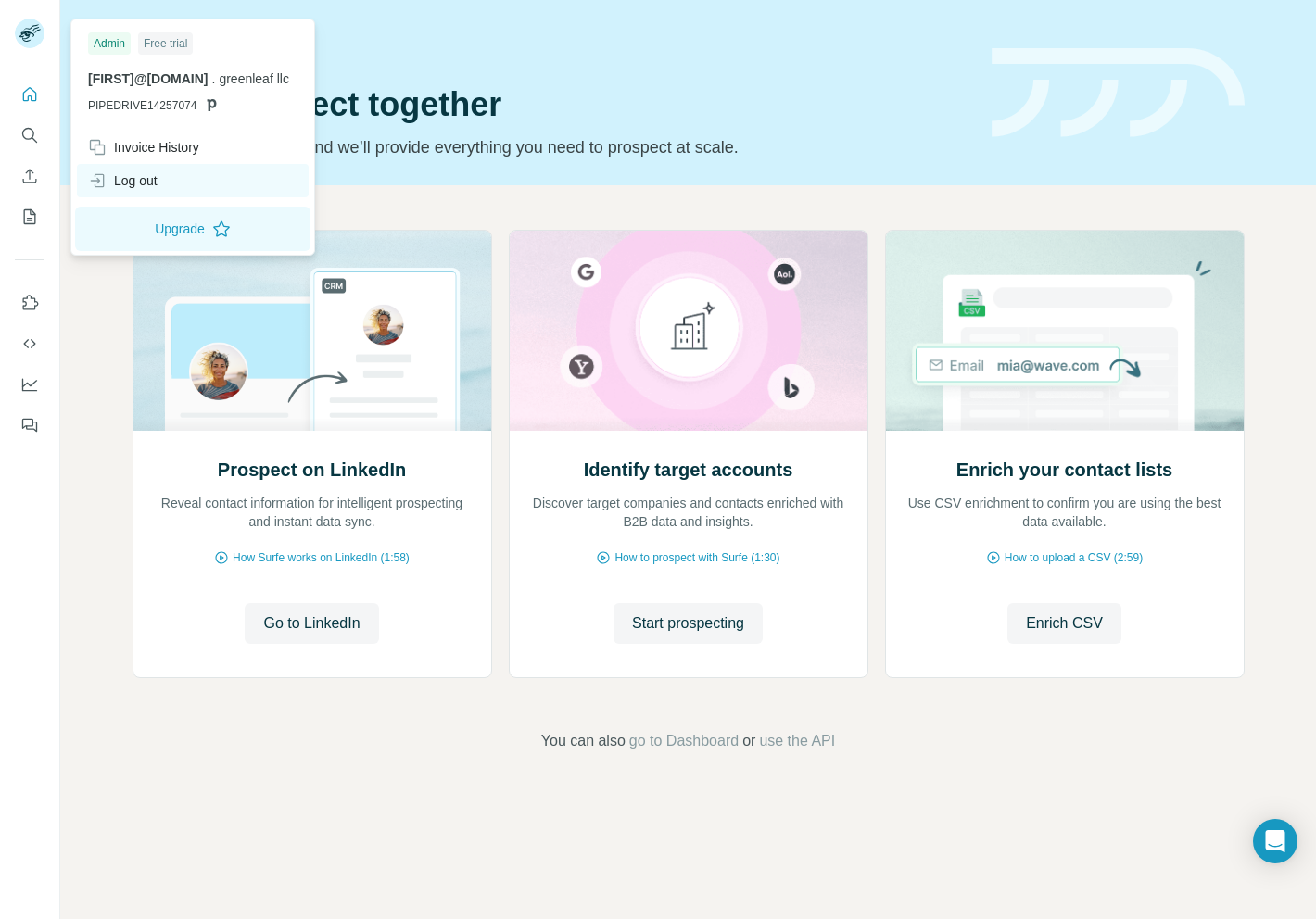click on "Log out" at bounding box center (193, 181) 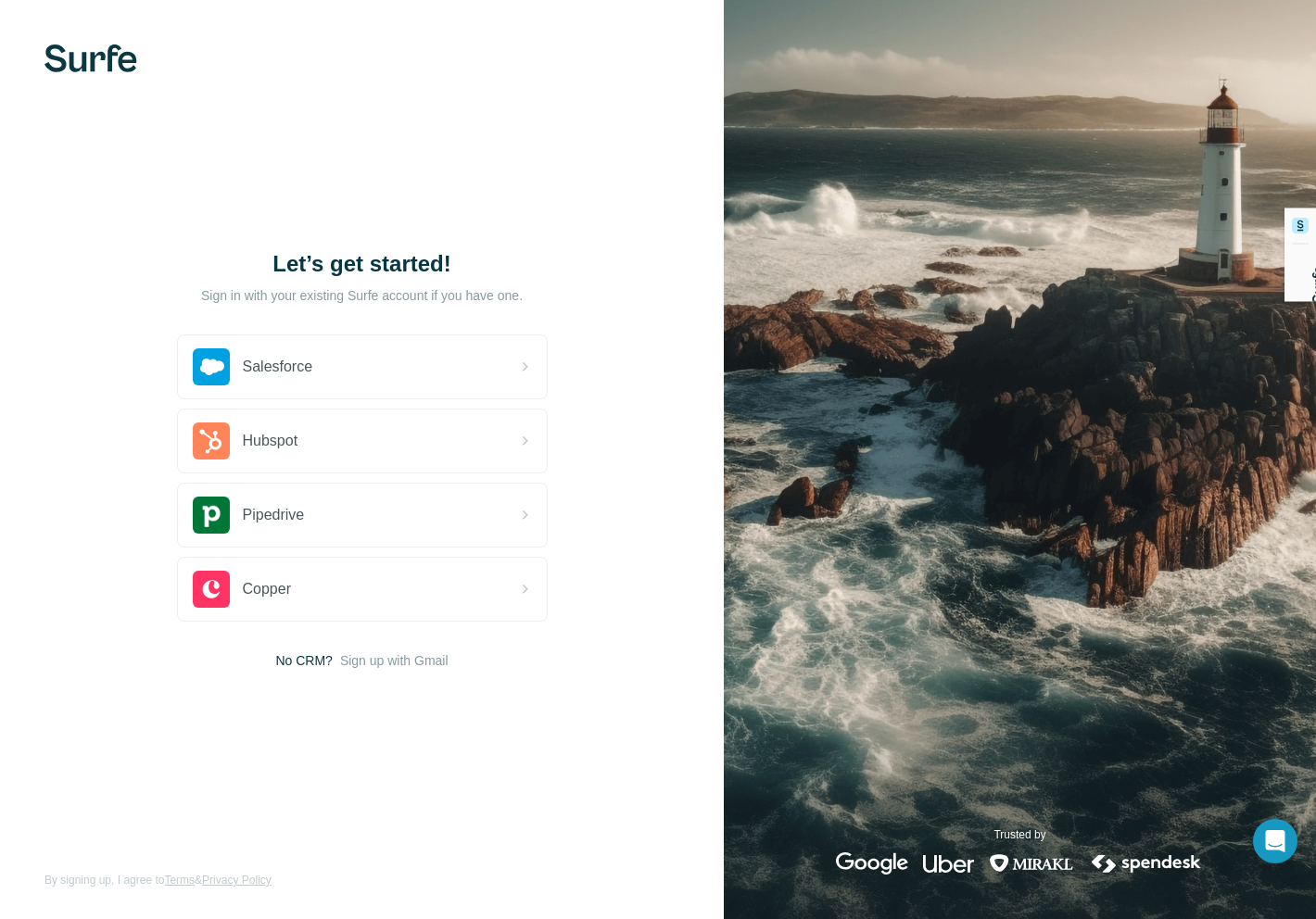 drag, startPoint x: 768, startPoint y: 130, endPoint x: 717, endPoint y: 107, distance: 55.9464 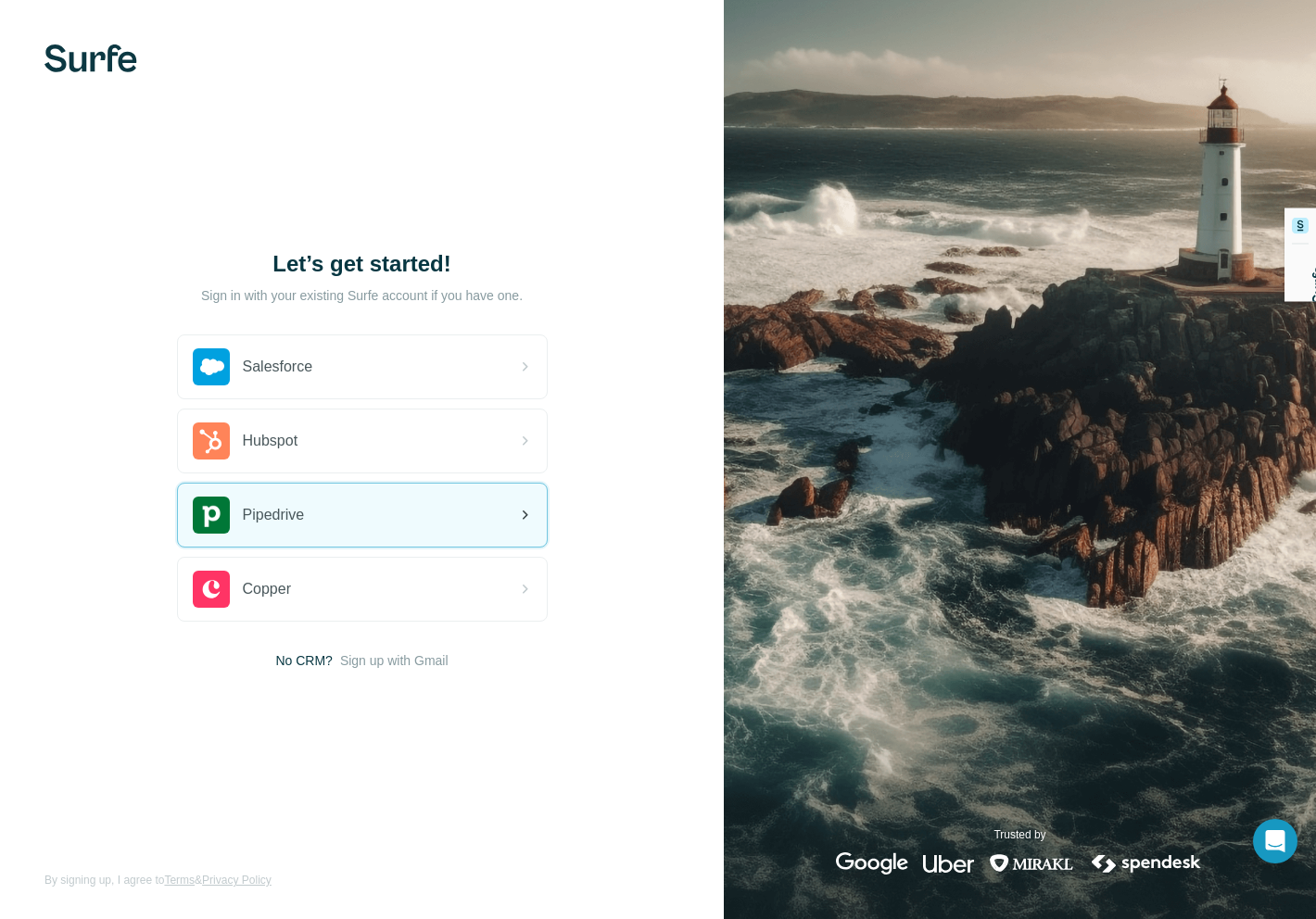 click on "Pipedrive" at bounding box center (362, 515) 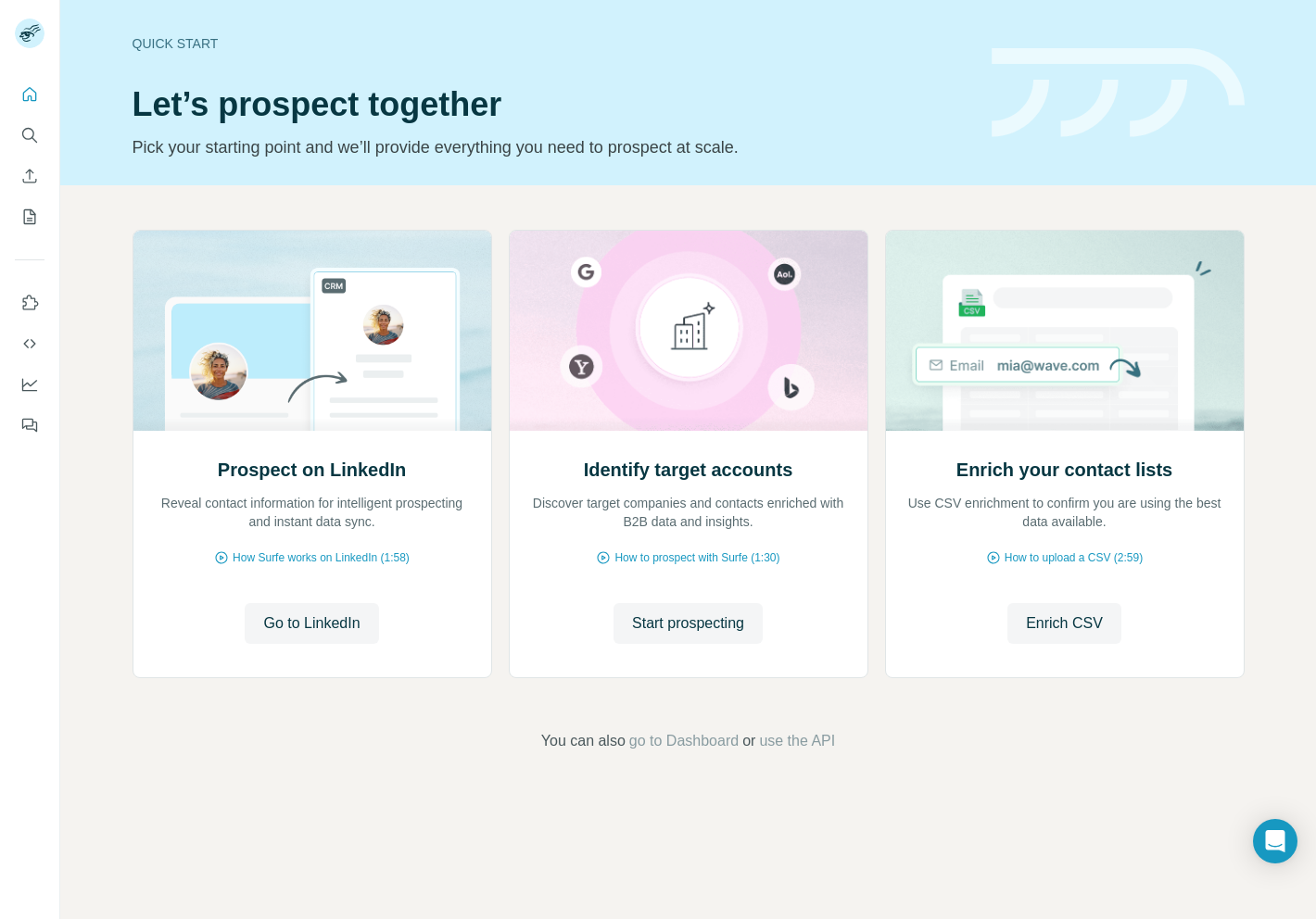 scroll, scrollTop: 0, scrollLeft: 0, axis: both 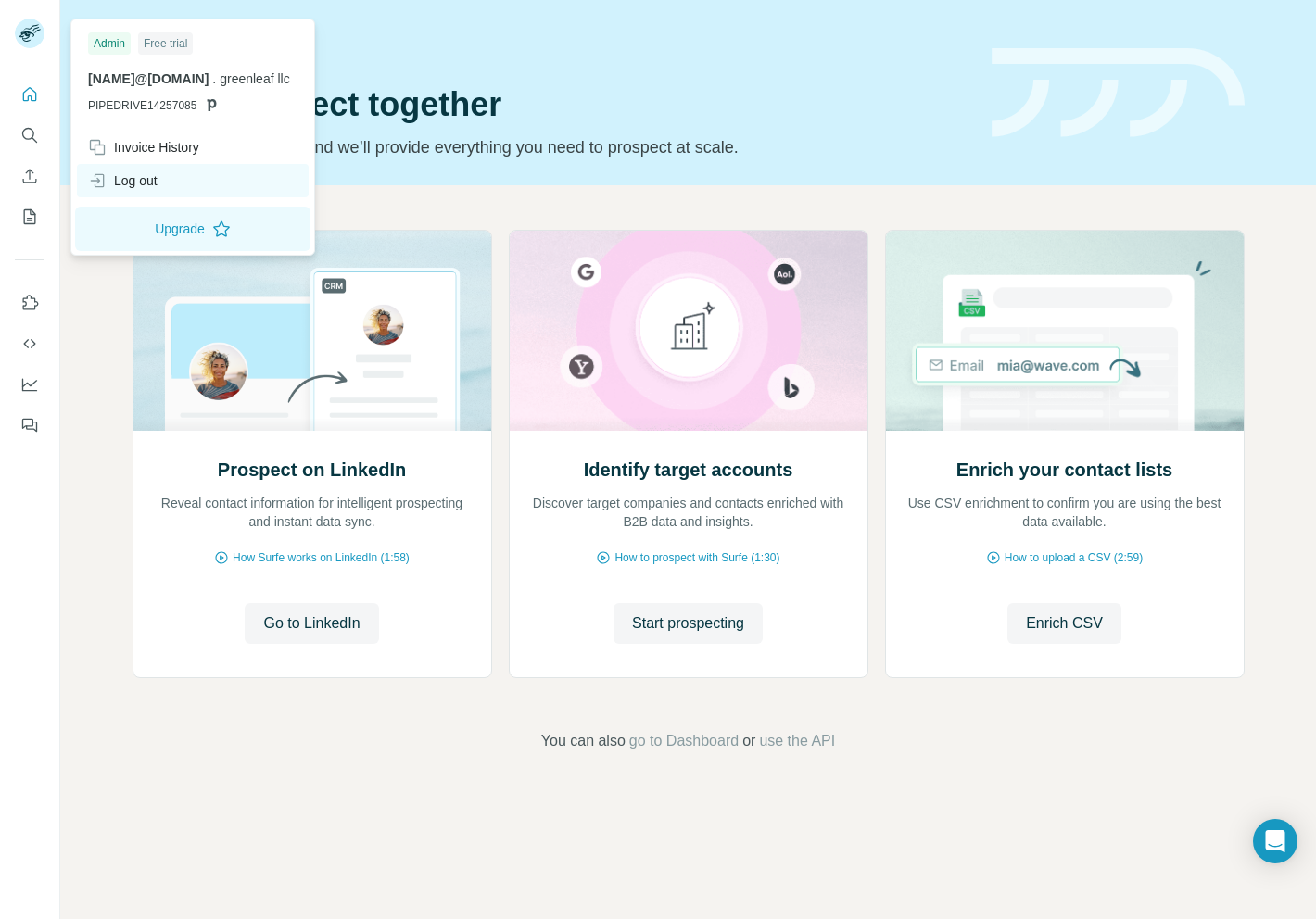 click on "Log out" at bounding box center [122, 181] 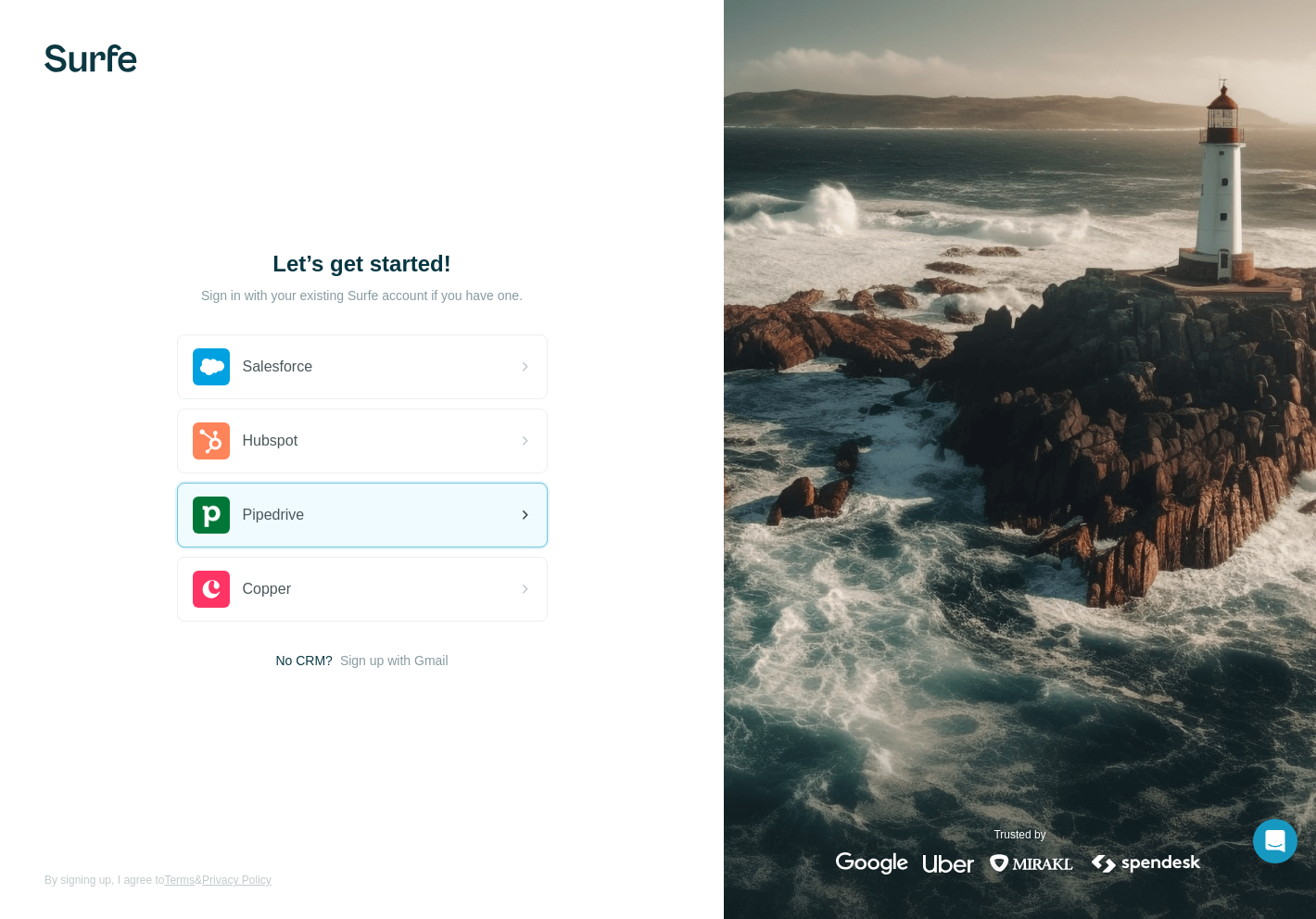 click on "Pipedrive" at bounding box center (362, 515) 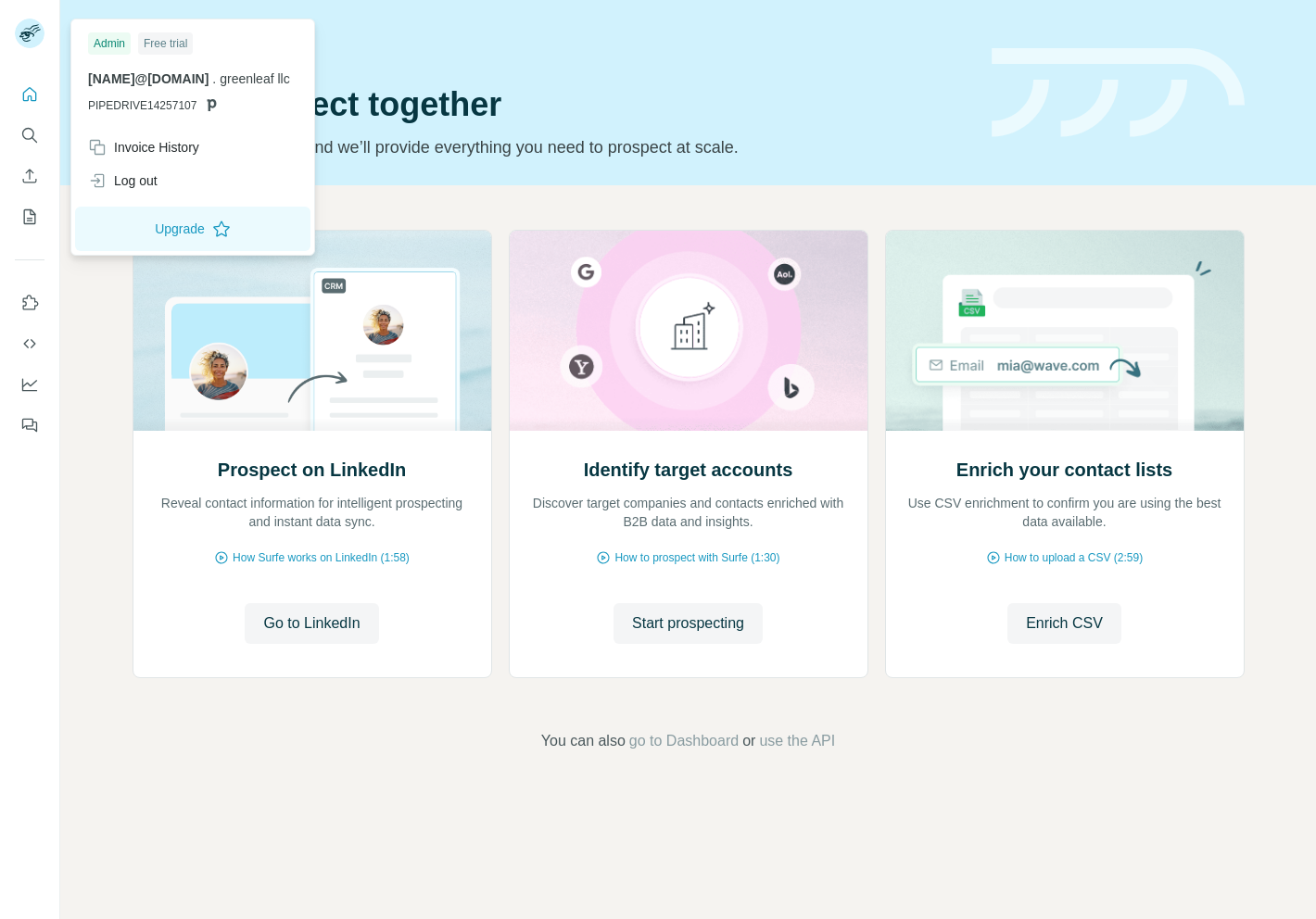 scroll, scrollTop: 0, scrollLeft: 0, axis: both 